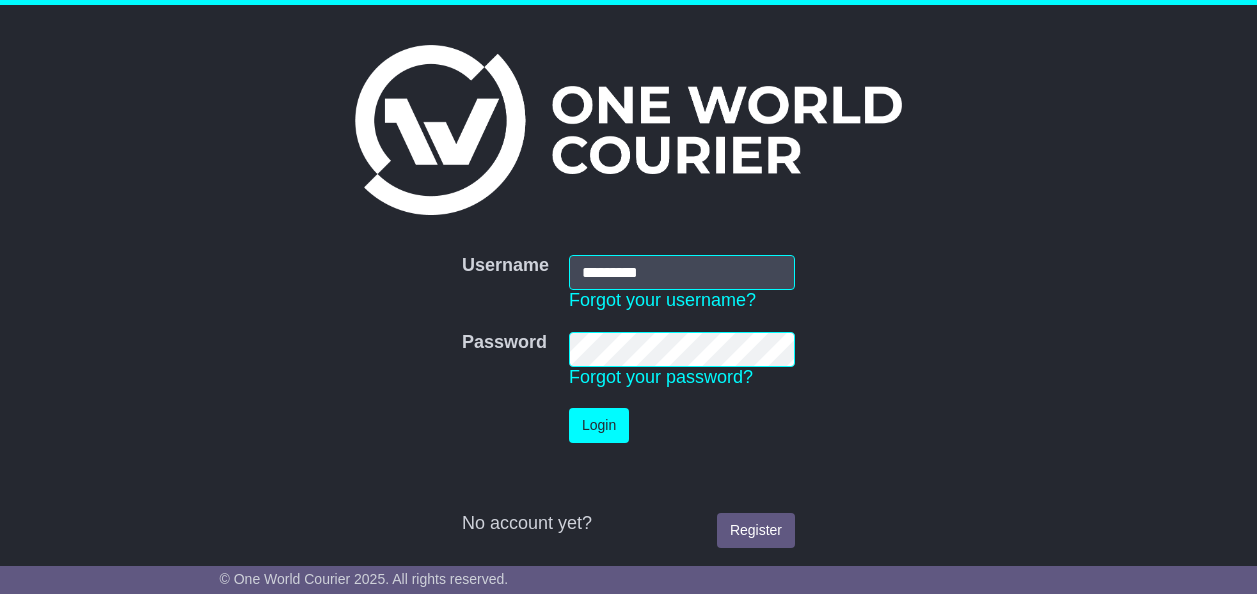 click on "Login" at bounding box center [599, 425] 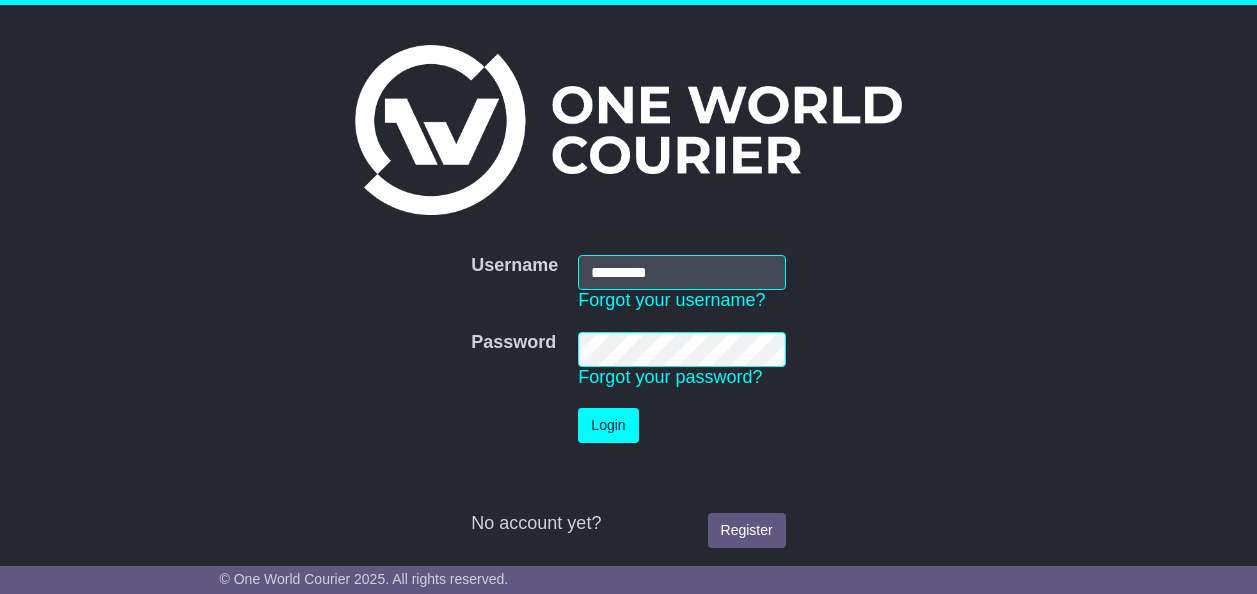 scroll, scrollTop: 0, scrollLeft: 0, axis: both 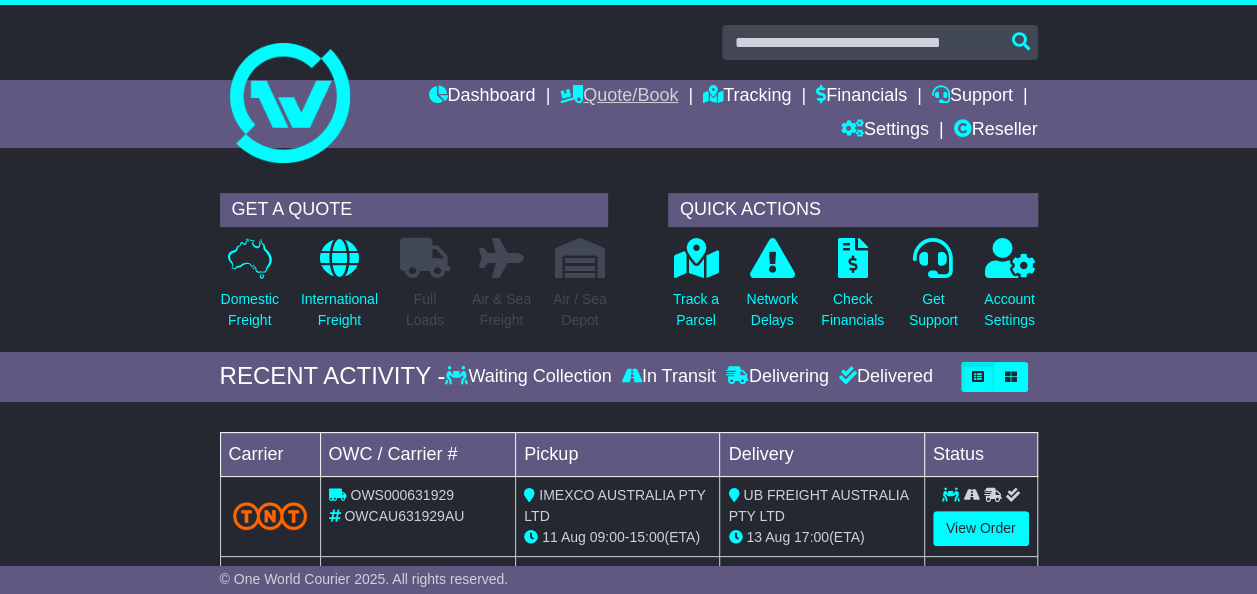 click on "Quote/Book" at bounding box center [619, 97] 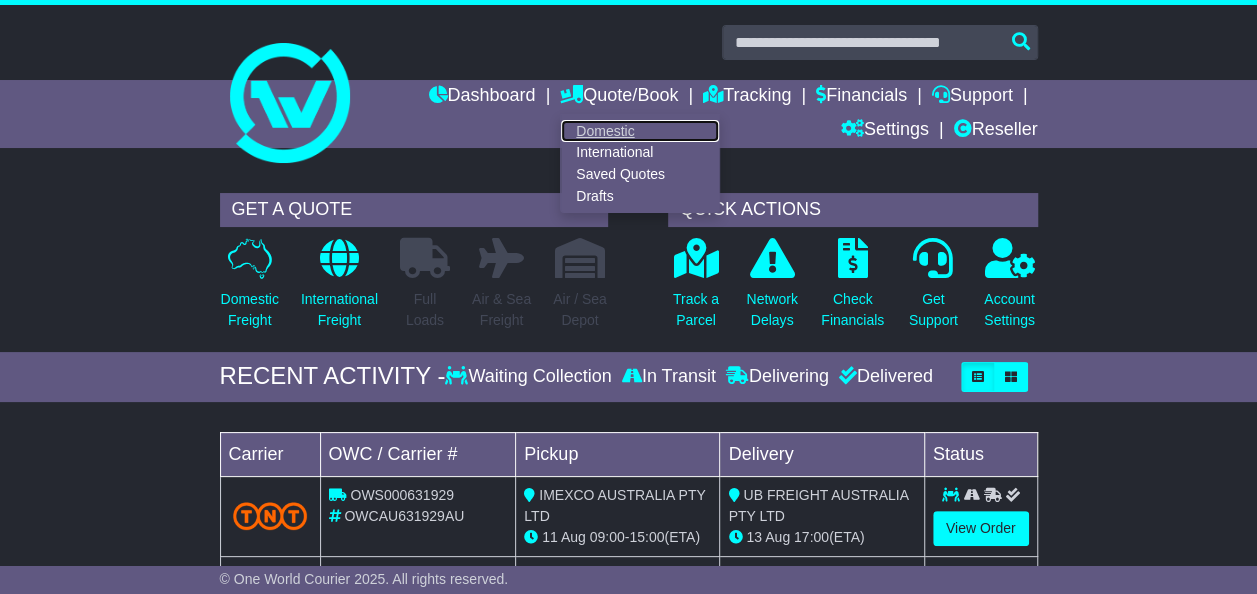 click on "Domestic" at bounding box center [640, 131] 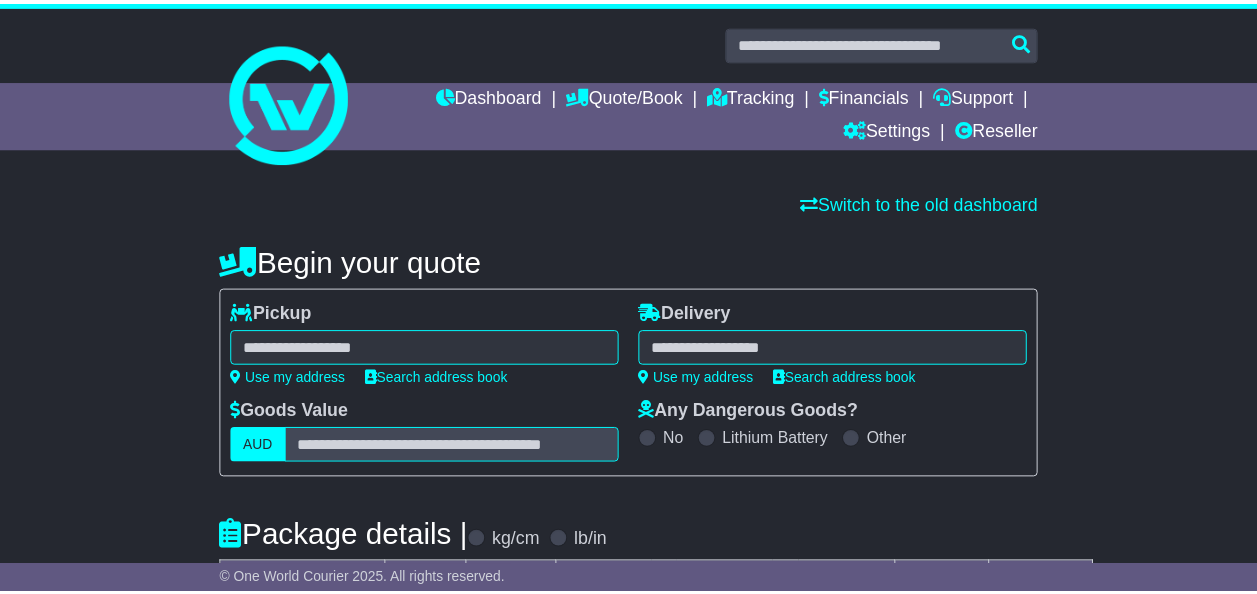 scroll, scrollTop: 0, scrollLeft: 0, axis: both 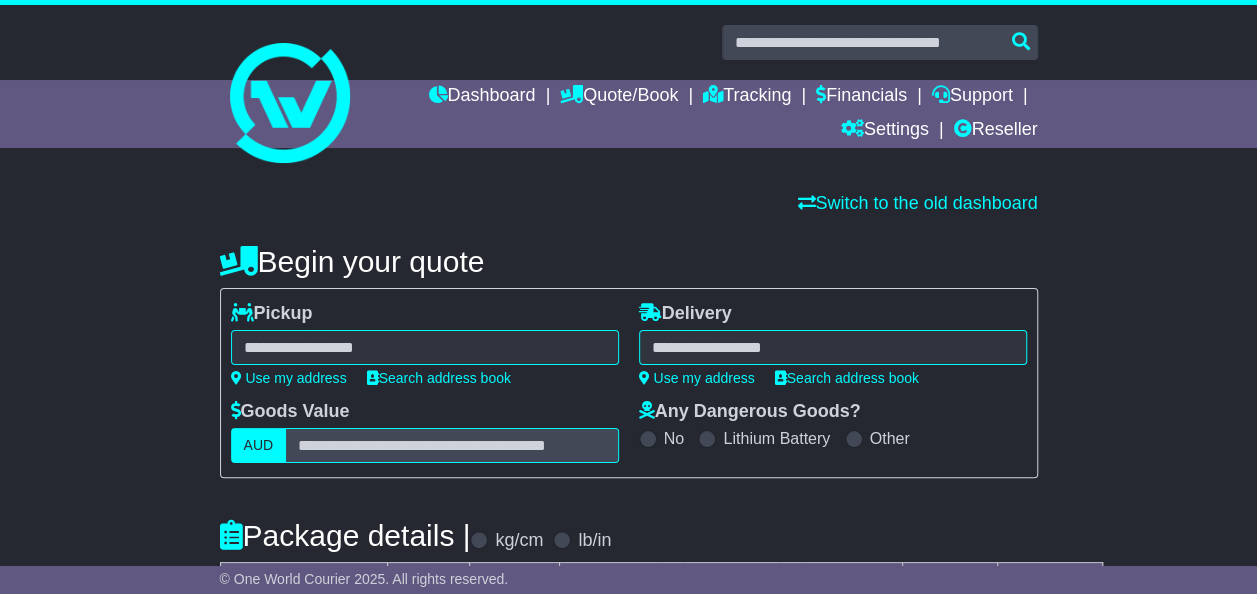 click at bounding box center [425, 347] 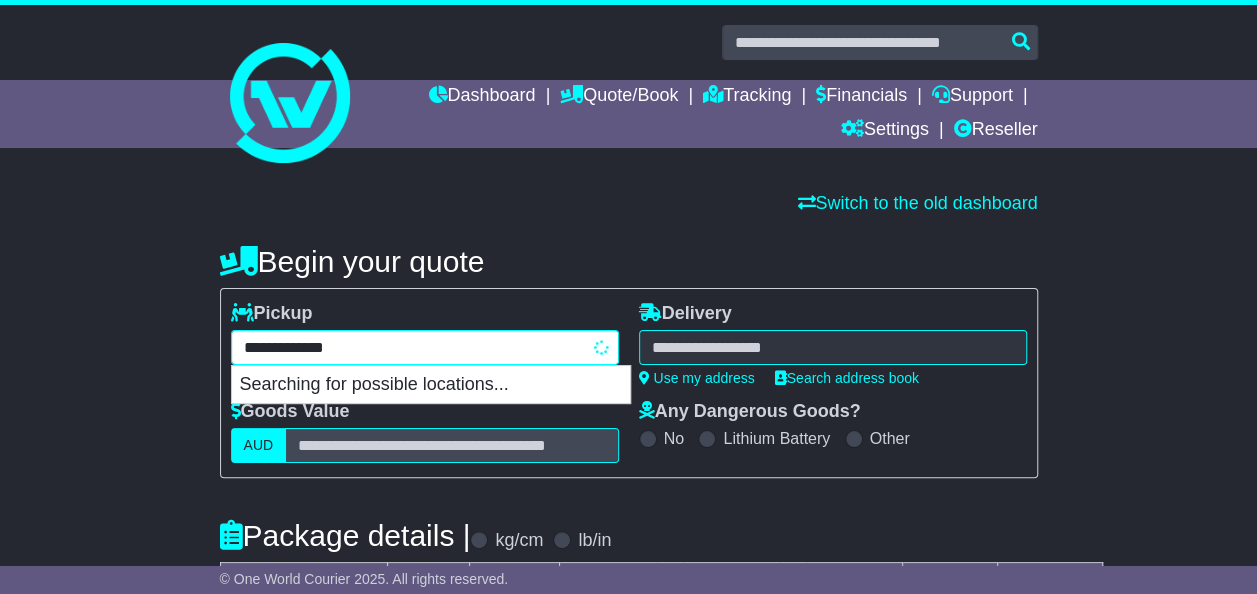 type on "**********" 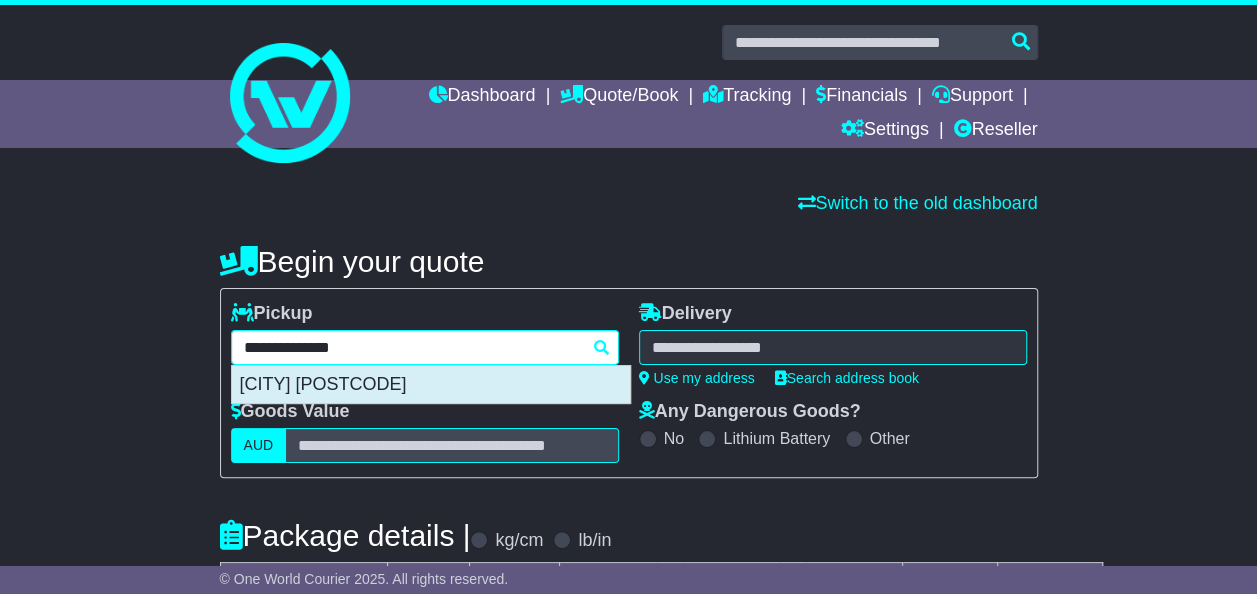 click on "[CITY] [POSTCODE]" at bounding box center (431, 385) 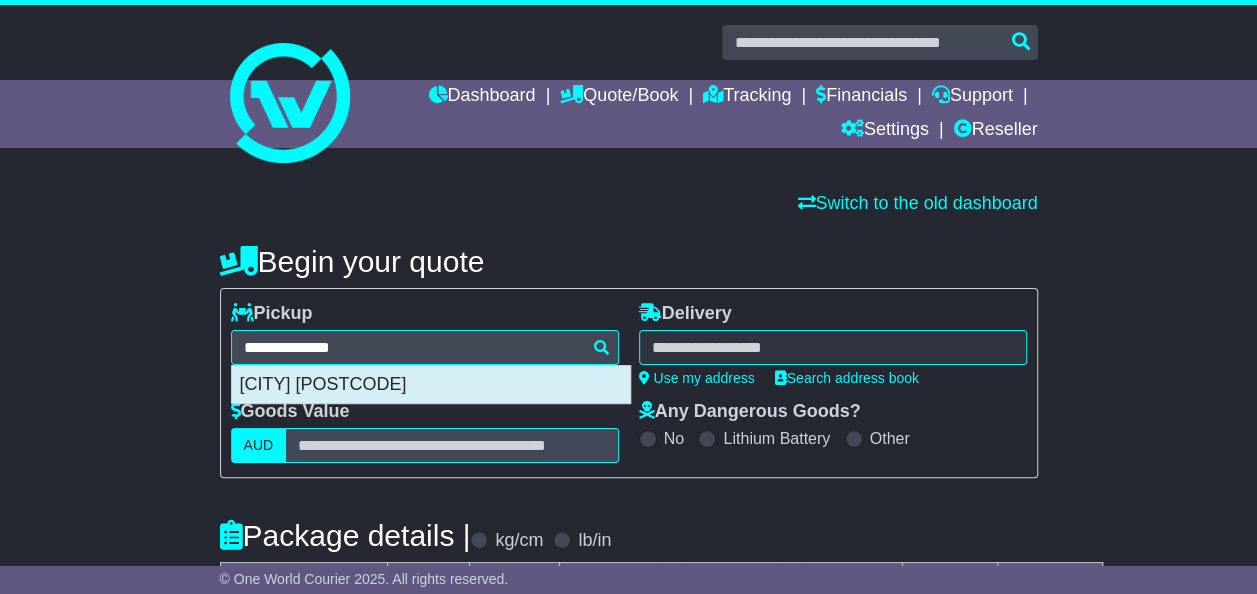 type on "**********" 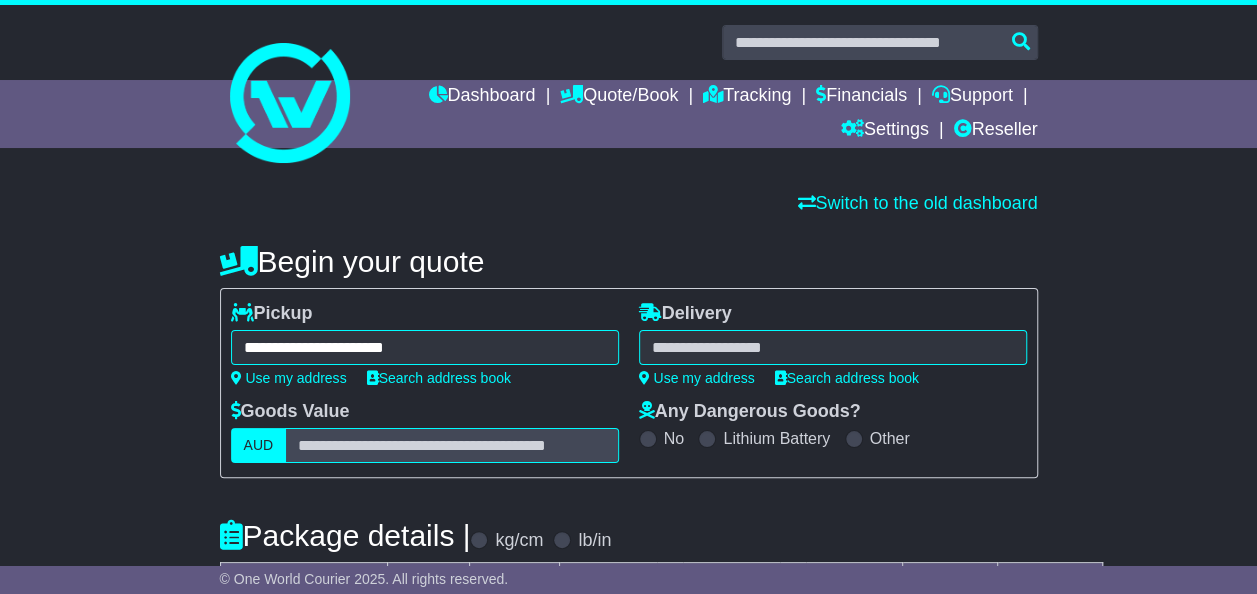 click at bounding box center (833, 347) 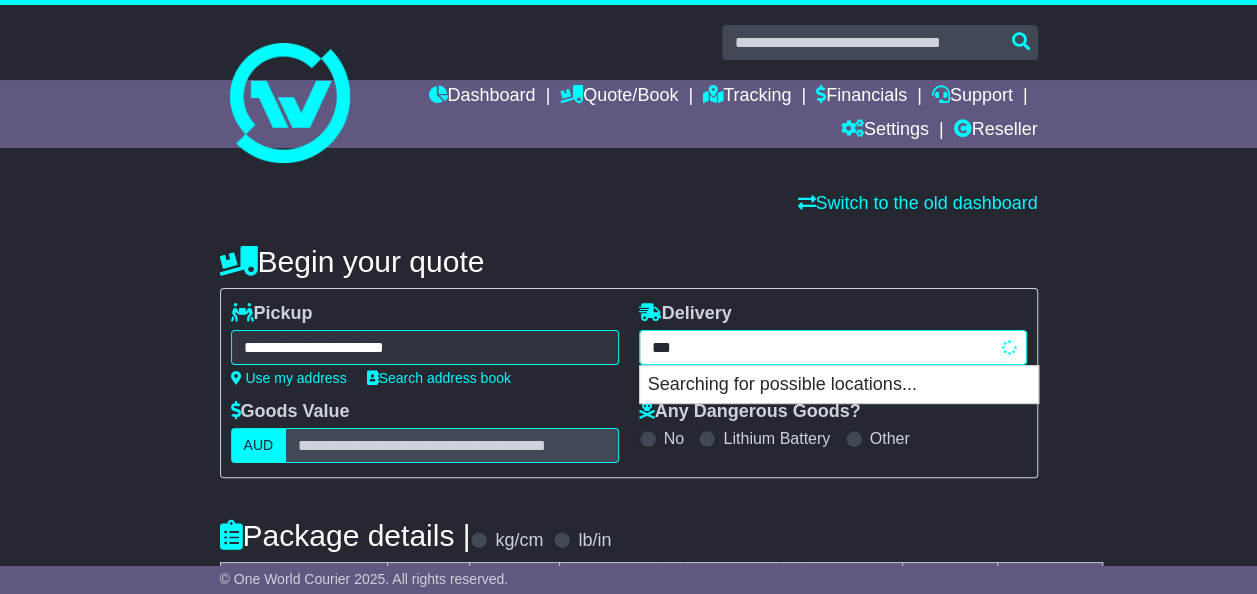type on "****" 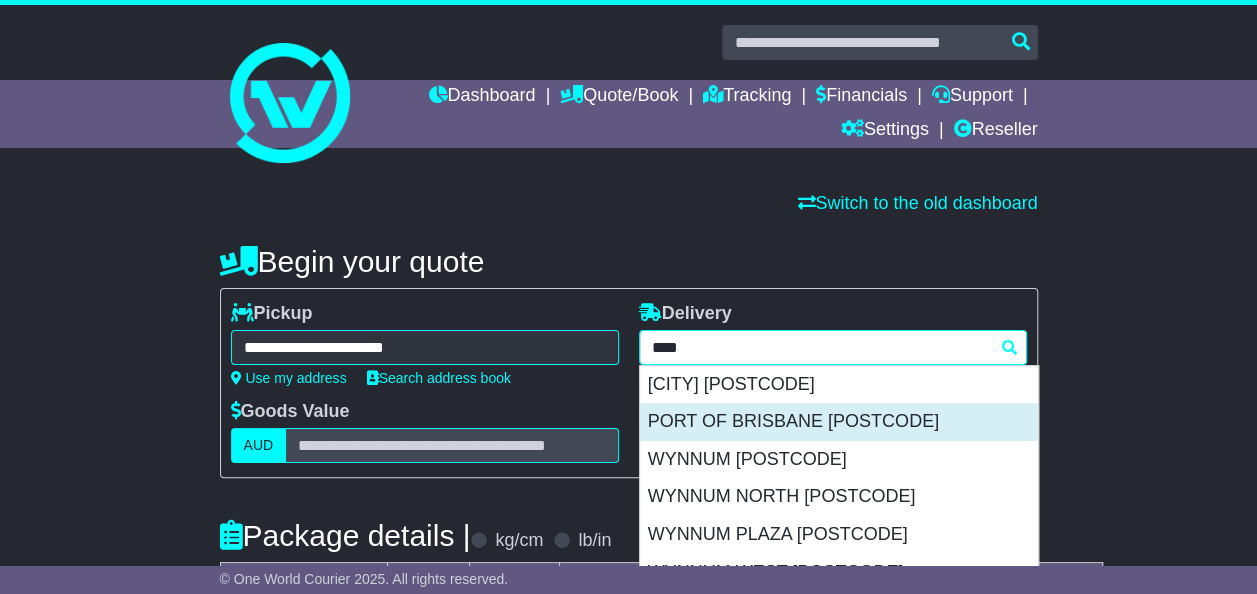 click on "PORT OF BRISBANE [POSTCODE]" at bounding box center [839, 422] 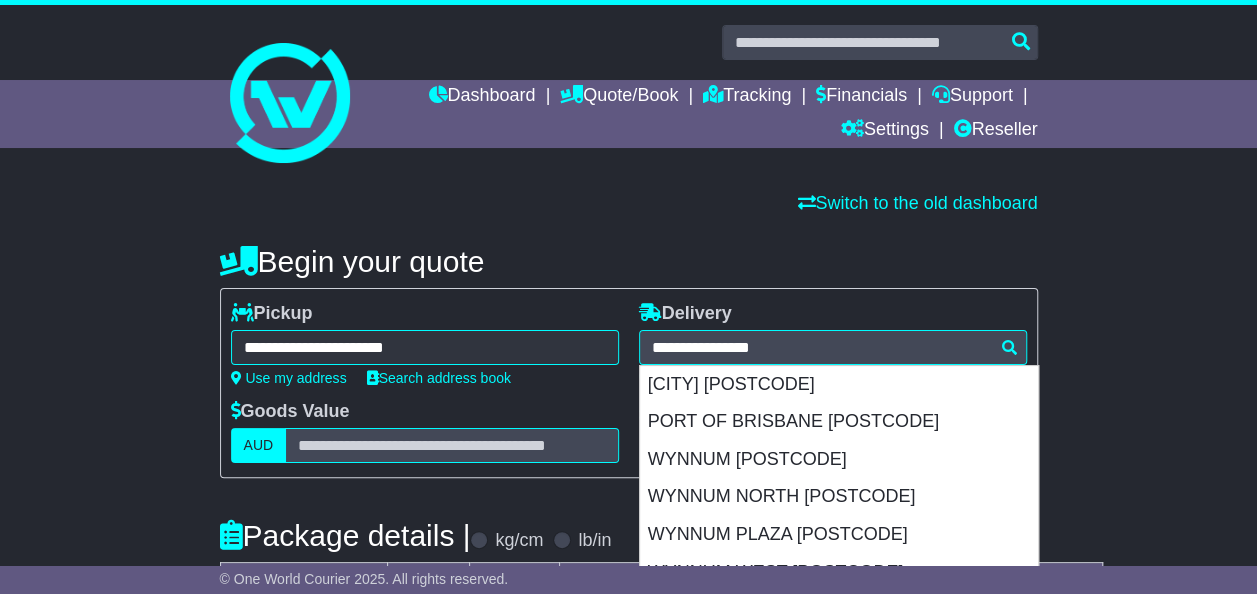 type on "**********" 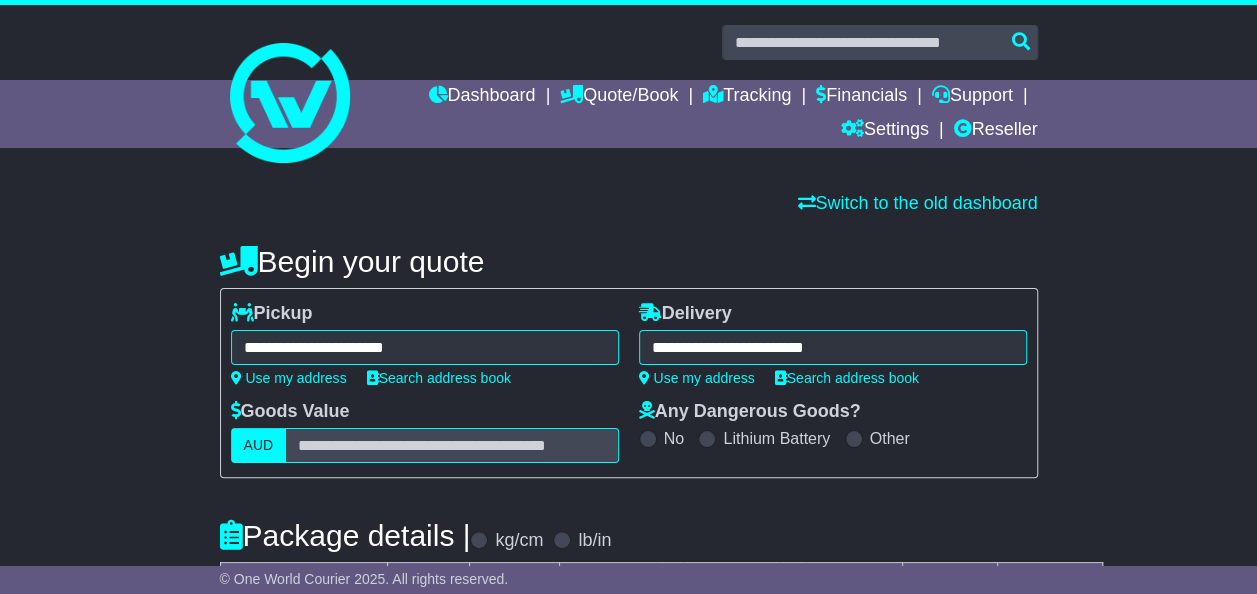 scroll, scrollTop: 200, scrollLeft: 0, axis: vertical 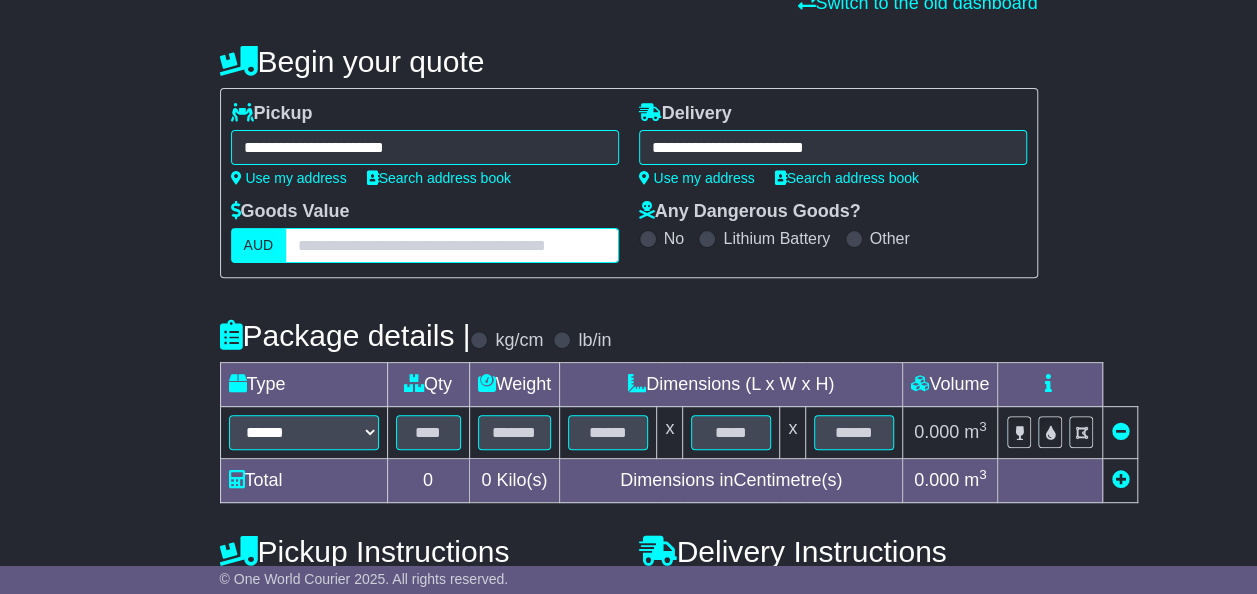 click at bounding box center (451, 245) 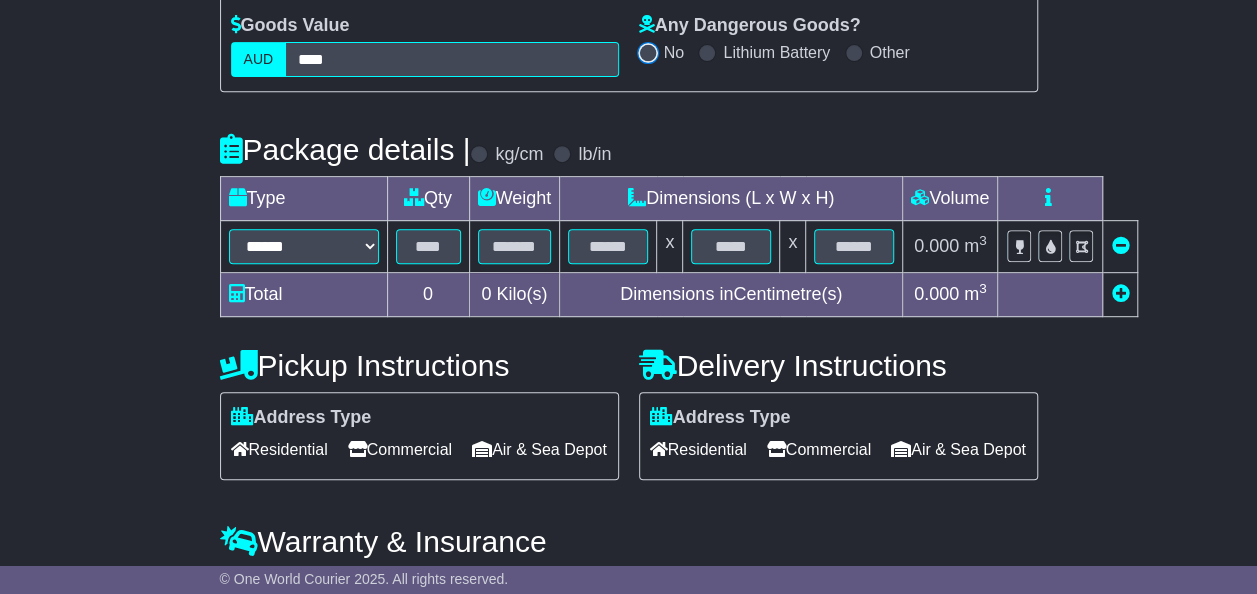 scroll, scrollTop: 400, scrollLeft: 0, axis: vertical 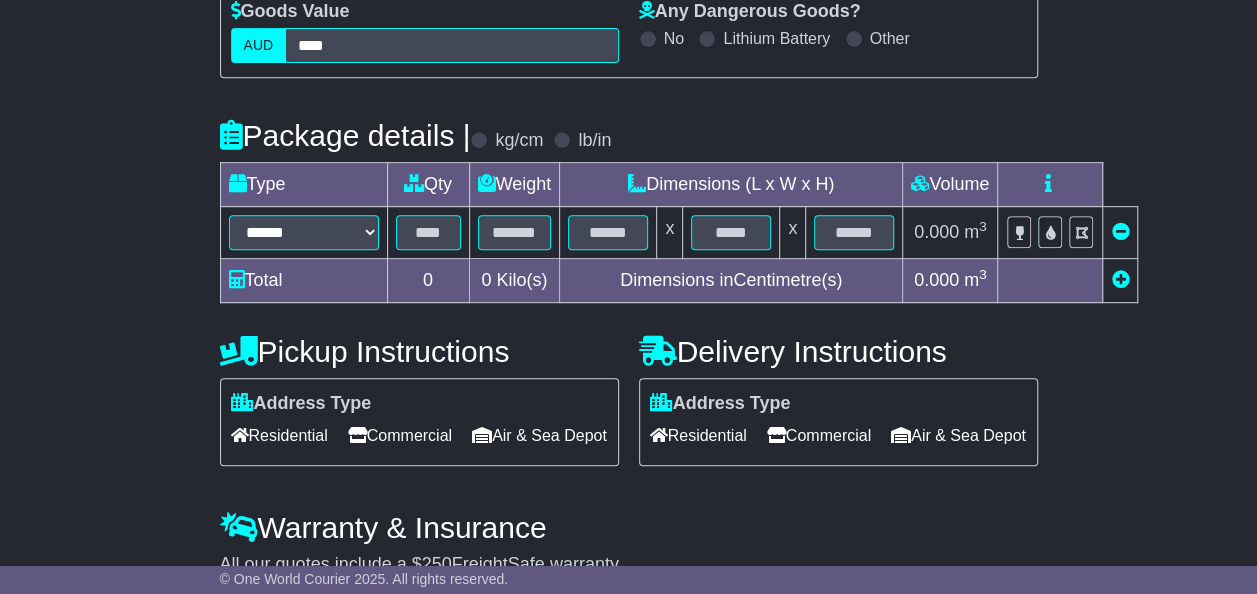 click at bounding box center [1120, 281] 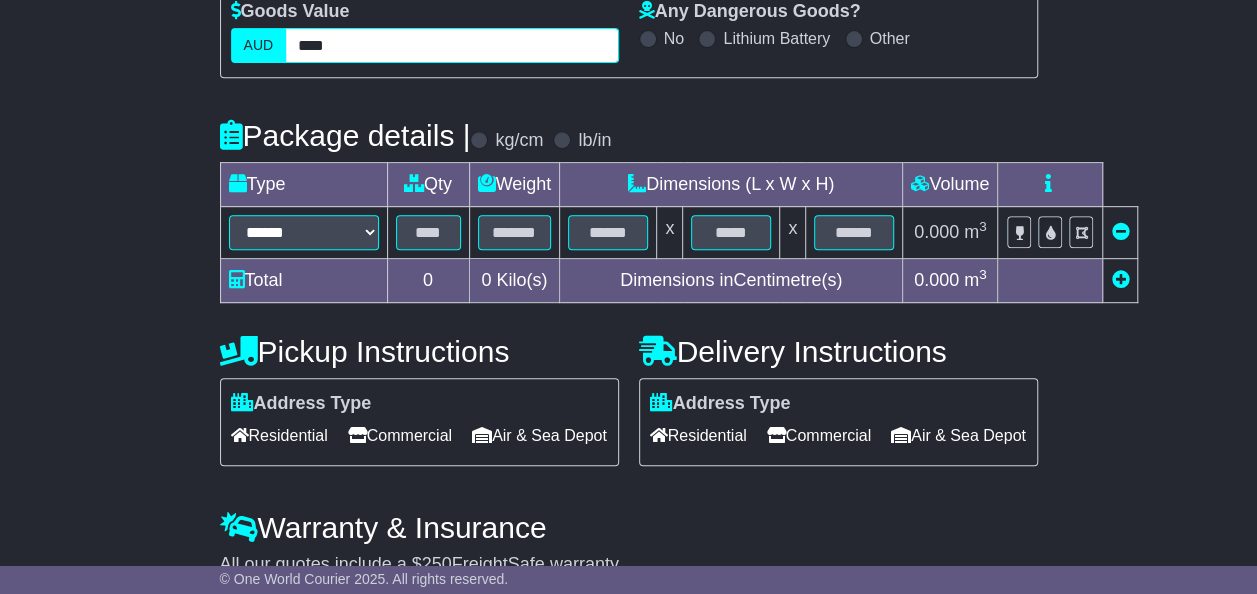 drag, startPoint x: 360, startPoint y: 48, endPoint x: 0, endPoint y: 43, distance: 360.03473 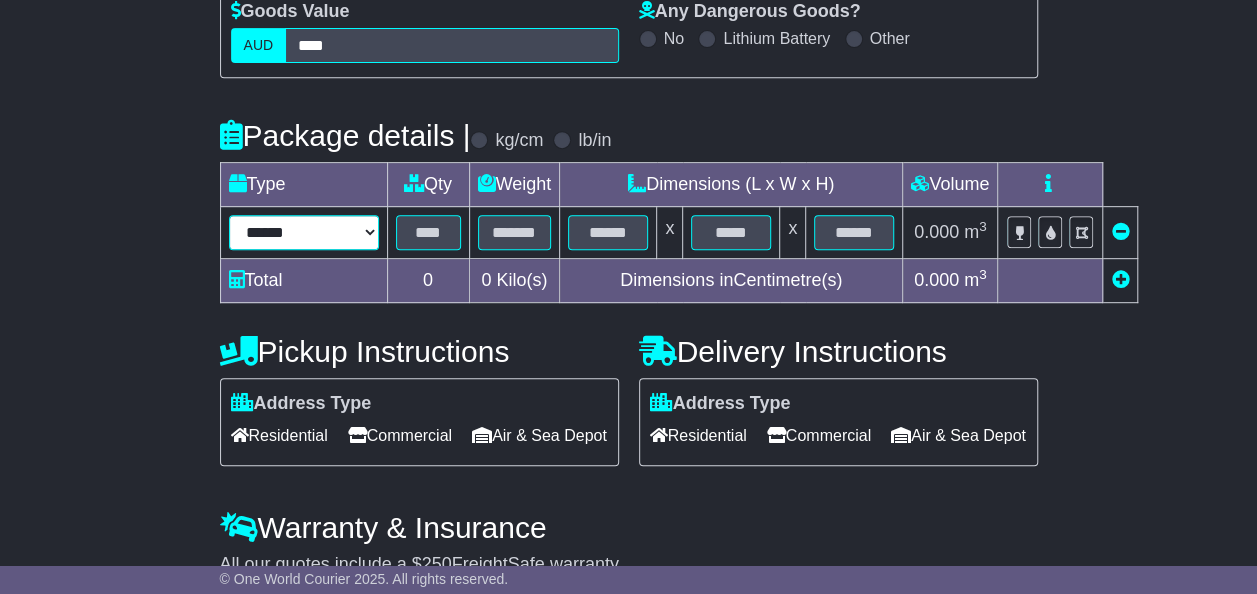 click on "****** ****** *** ******** ***** **** **** ****** *** *******" at bounding box center [304, 232] 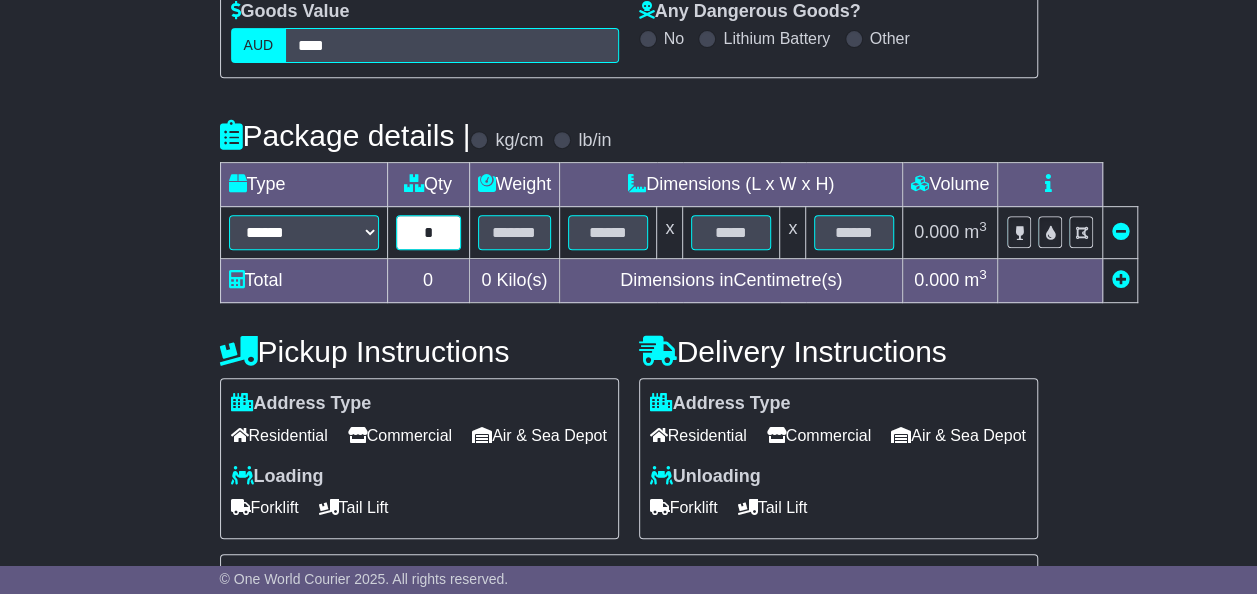 type on "*" 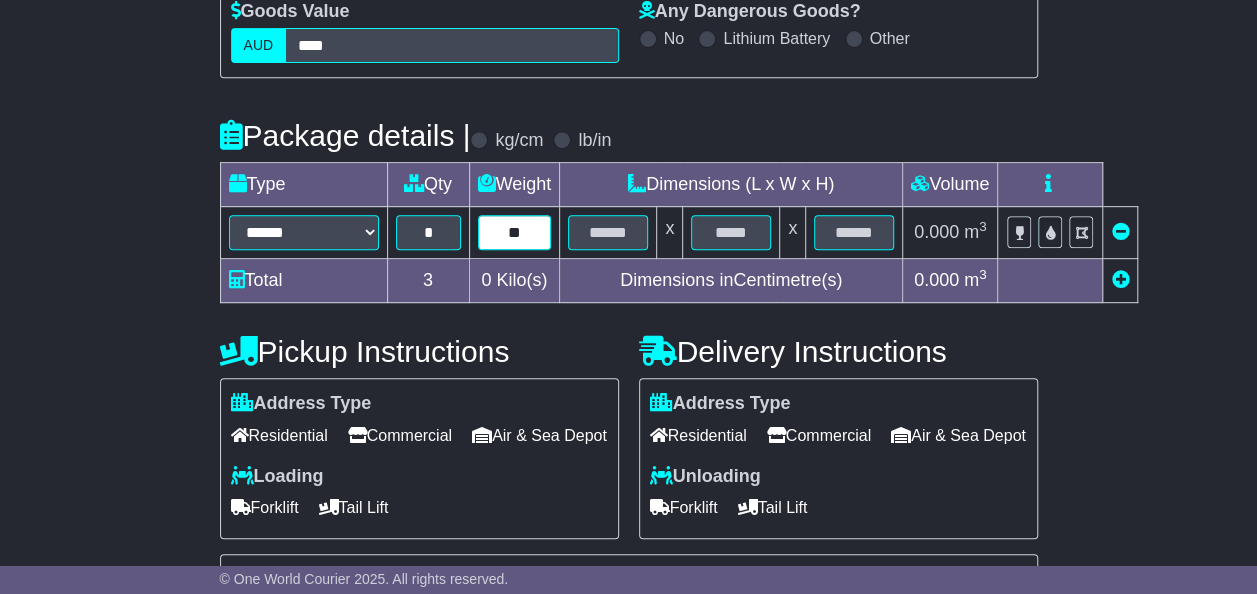 type on "**" 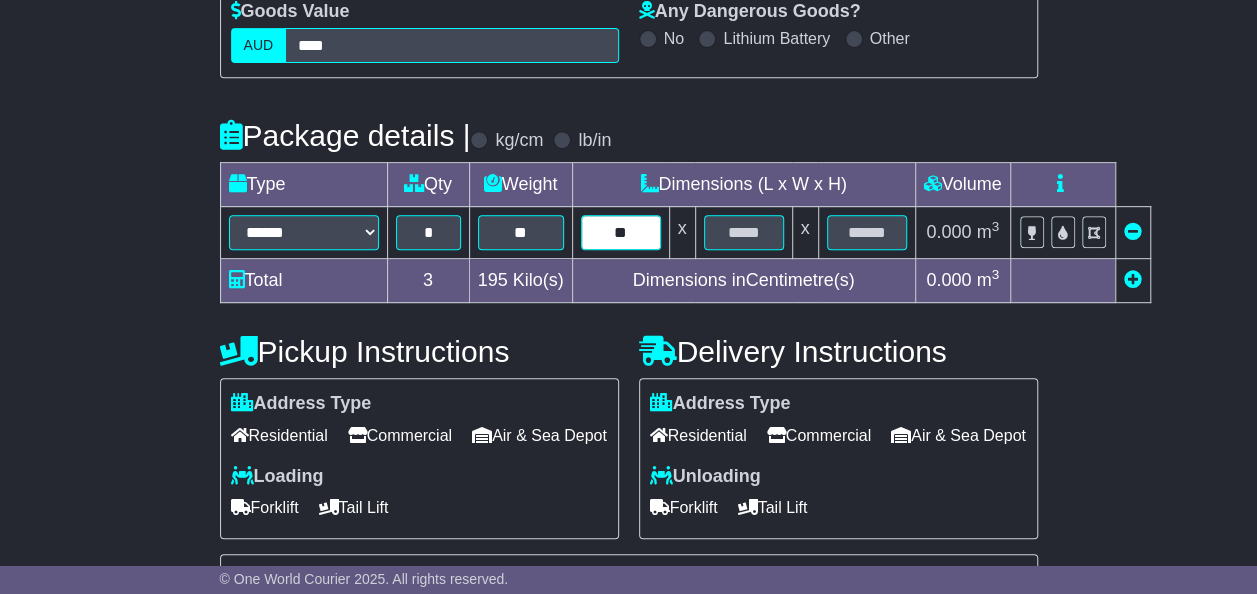 type on "**" 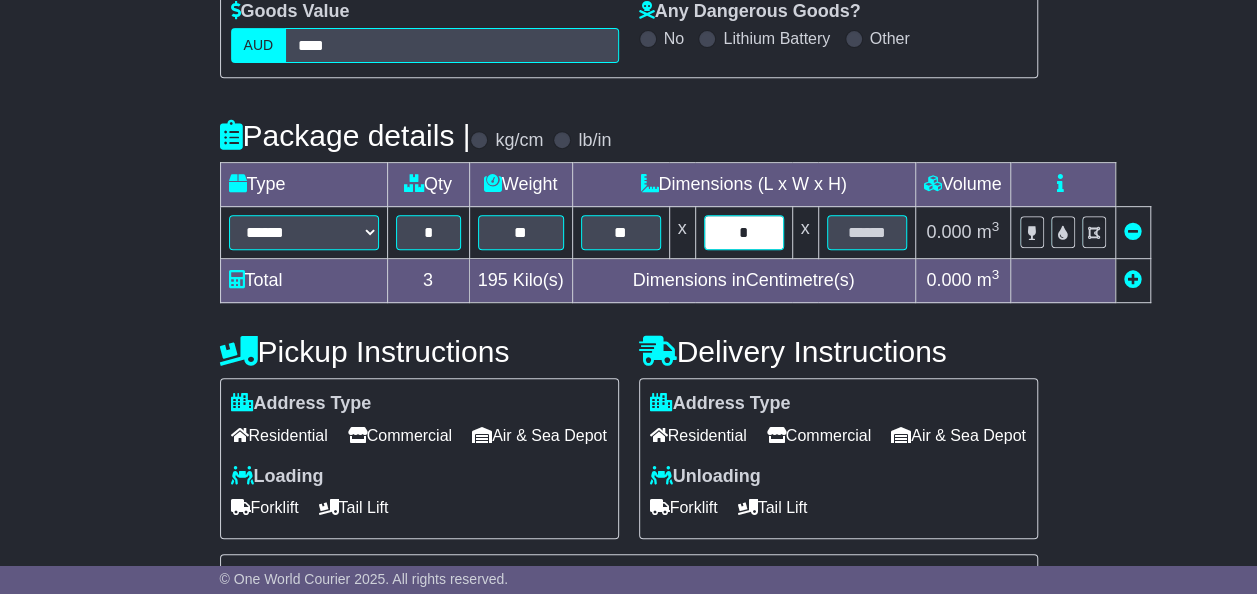 type on "*" 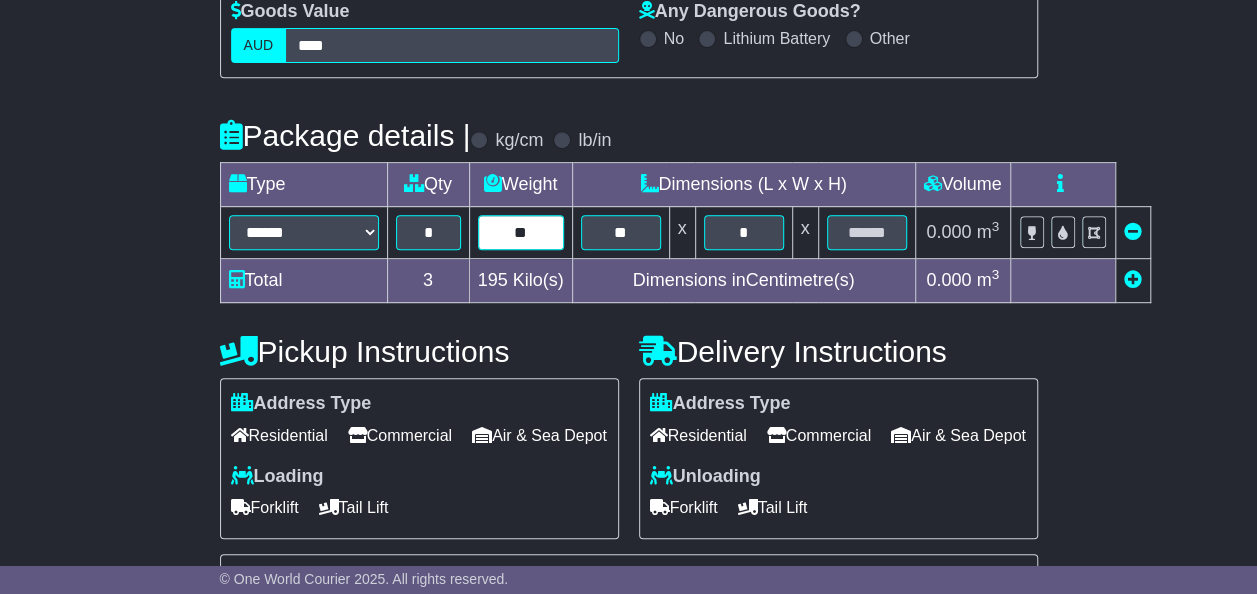 drag, startPoint x: 251, startPoint y: 221, endPoint x: 156, endPoint y: 221, distance: 95 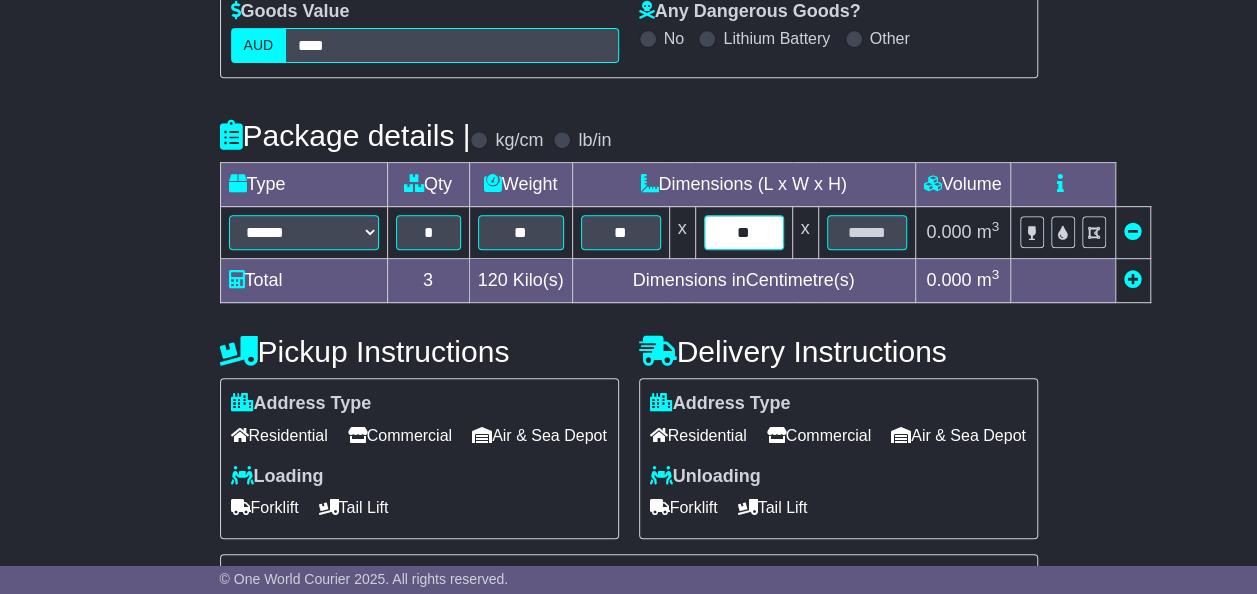 type on "**" 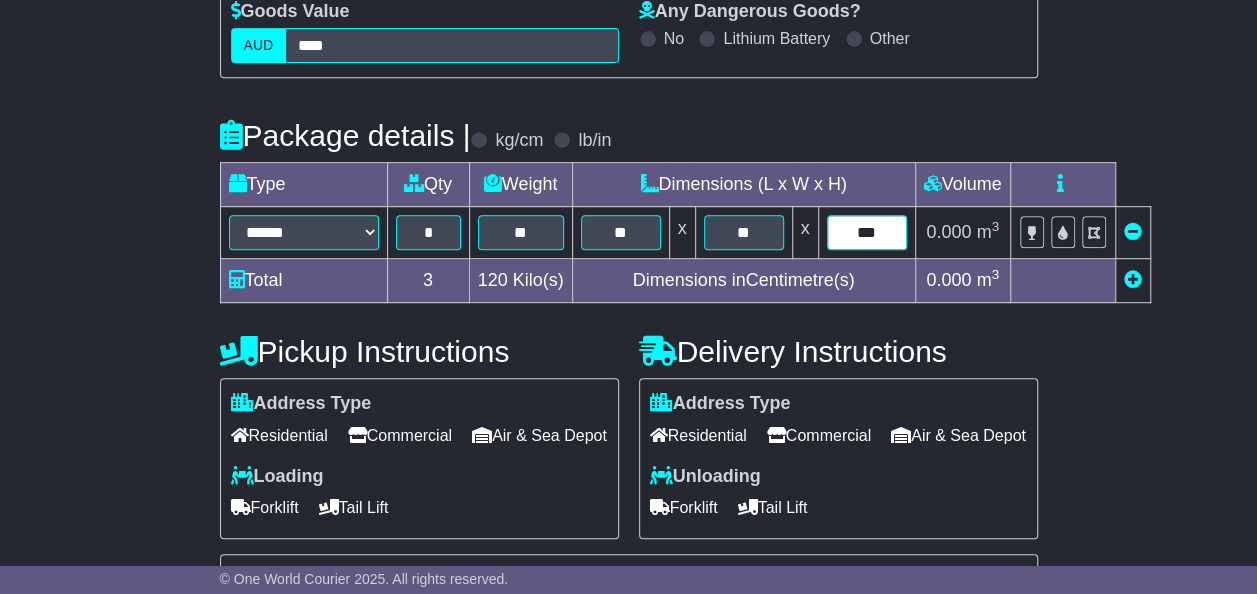 type on "***" 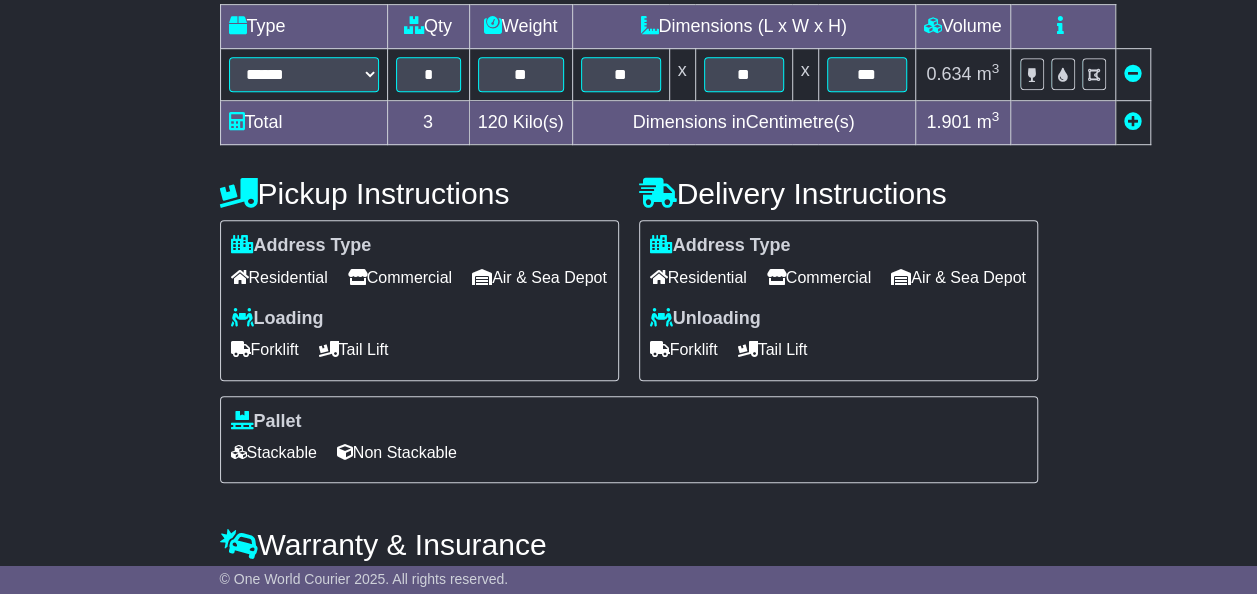 scroll, scrollTop: 317, scrollLeft: 0, axis: vertical 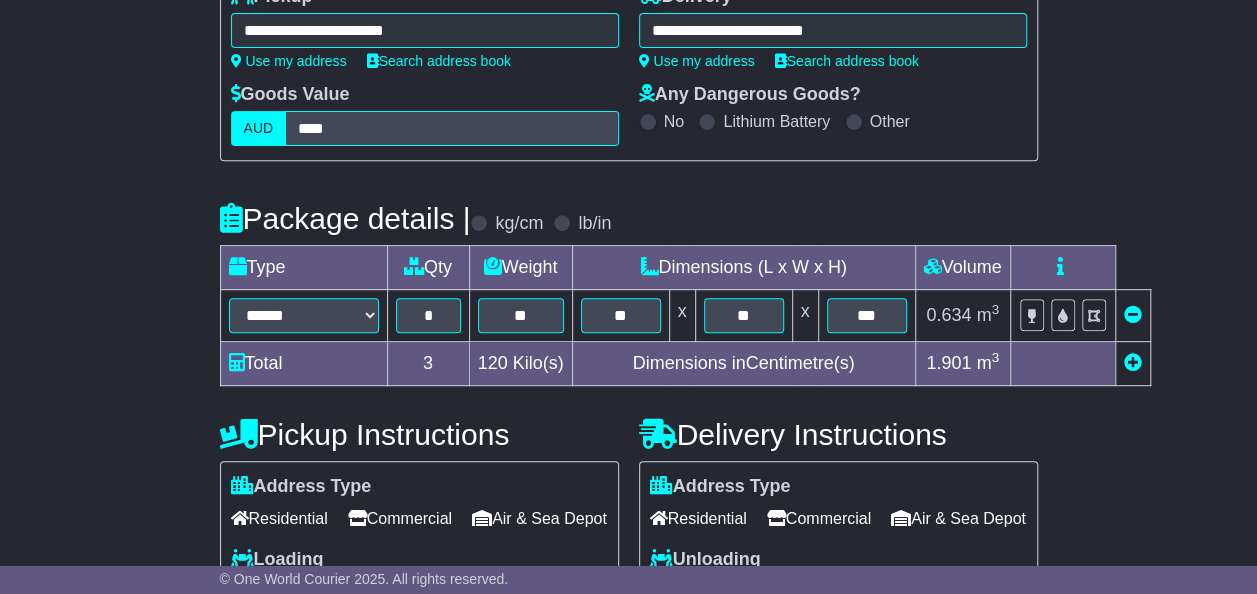 click at bounding box center (1133, 362) 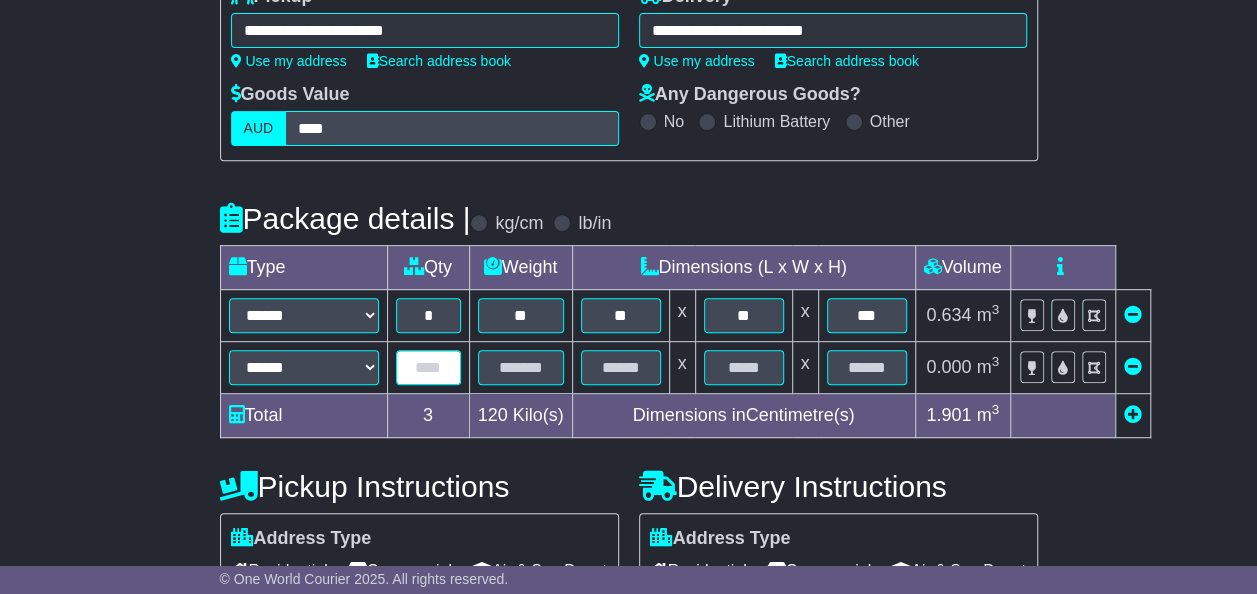 click at bounding box center (428, 367) 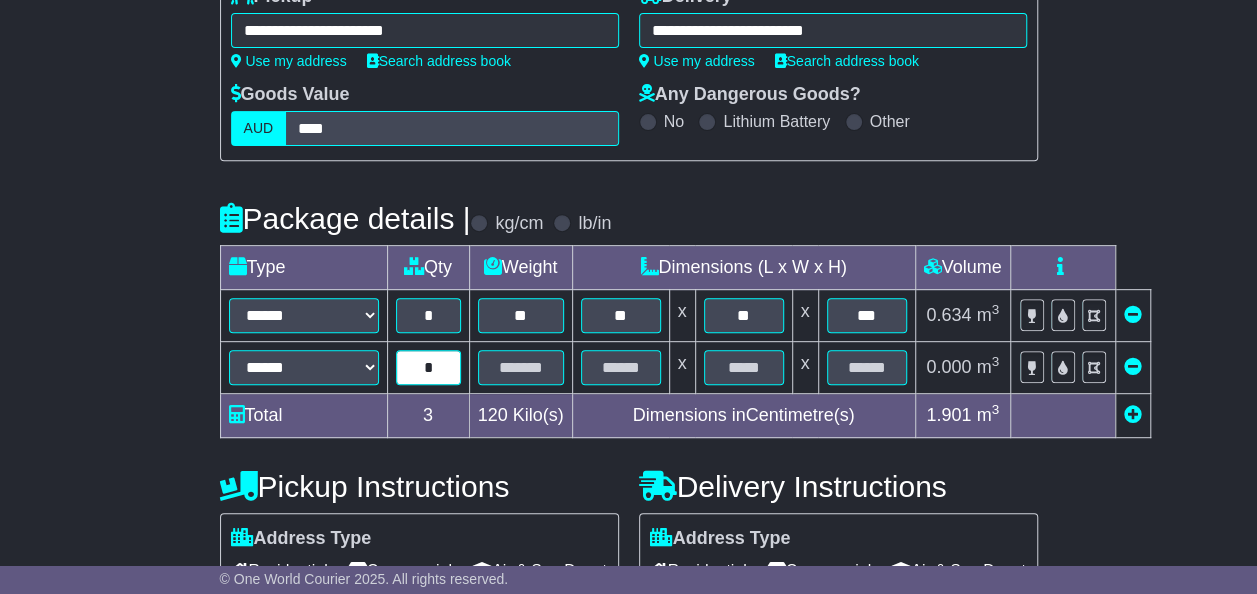 type on "*" 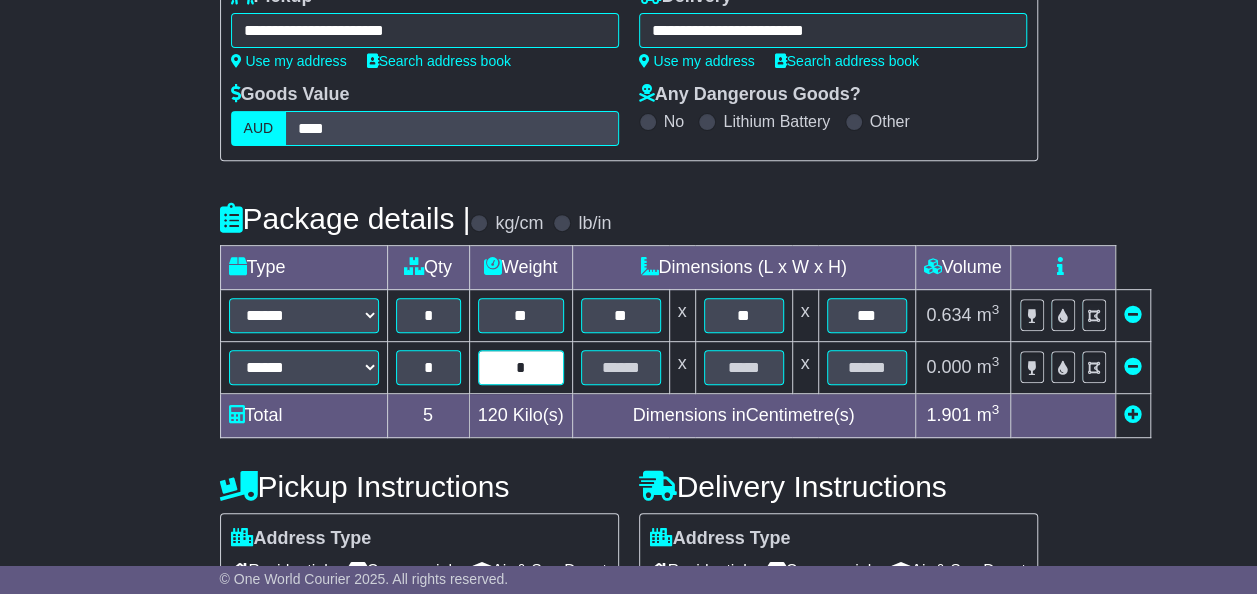 type on "*" 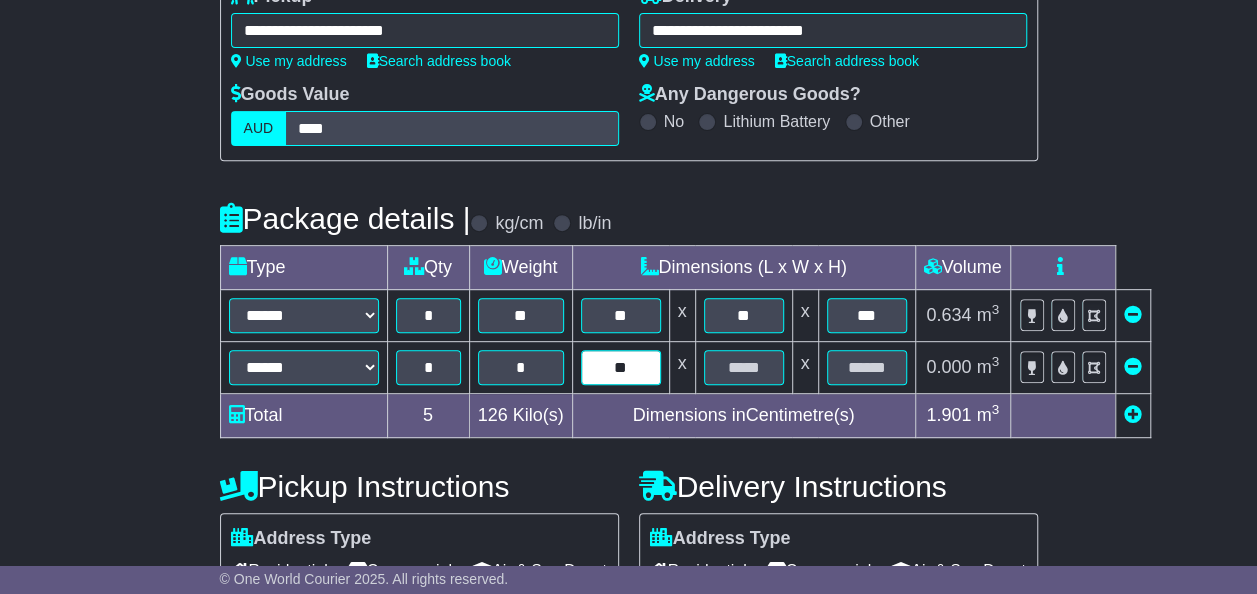 type on "**" 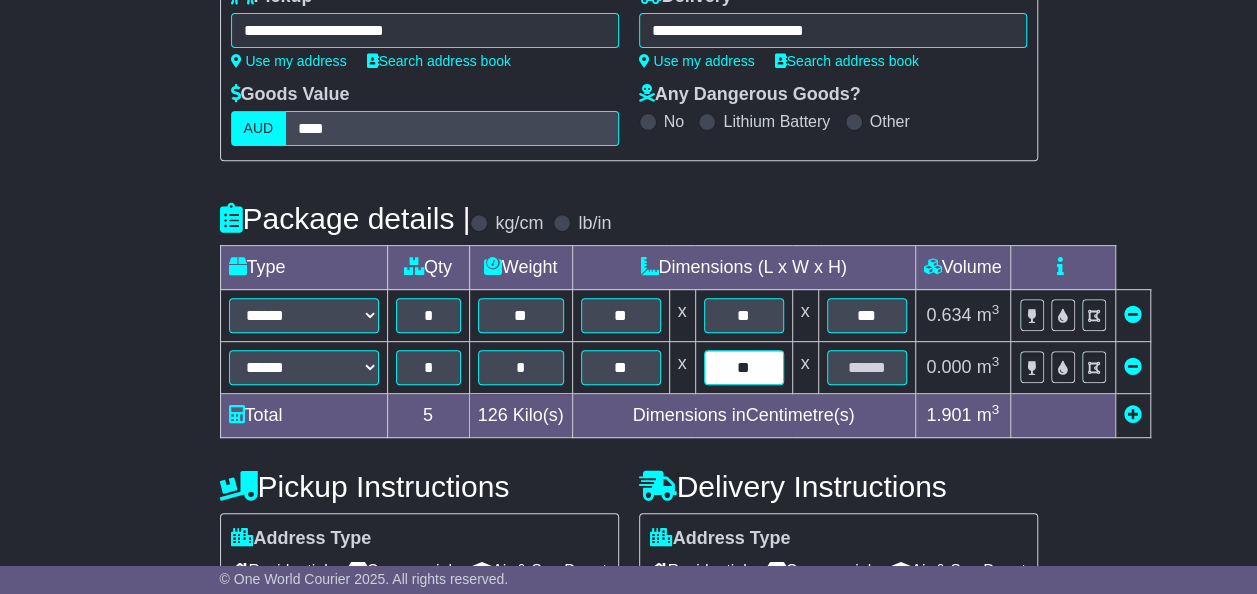 type on "**" 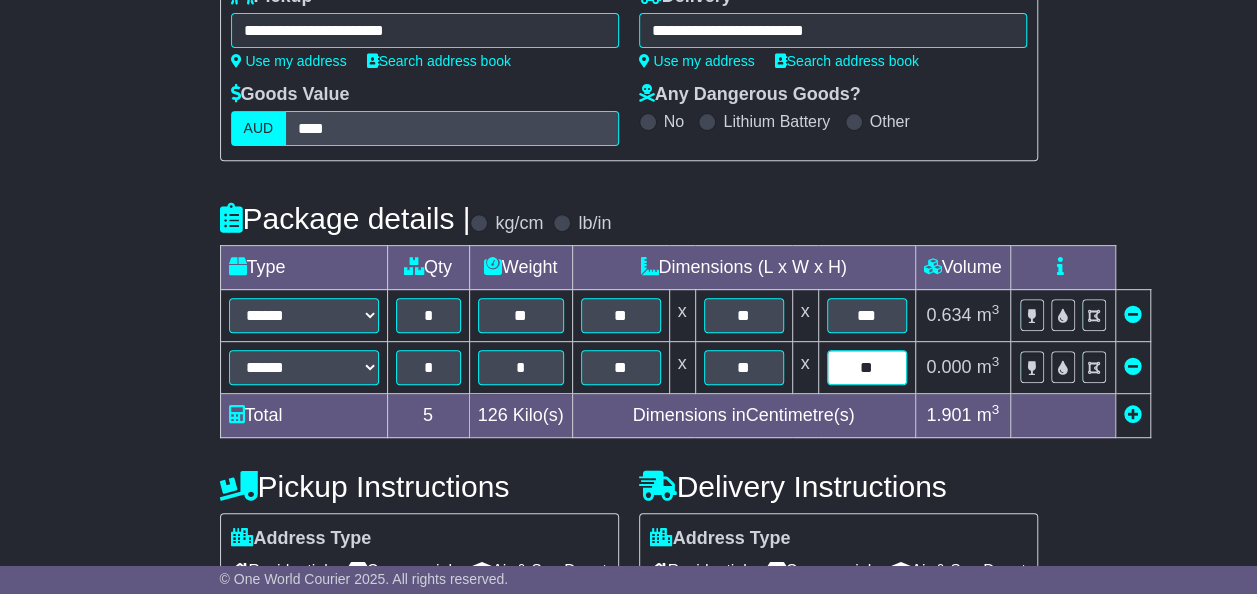 type on "**" 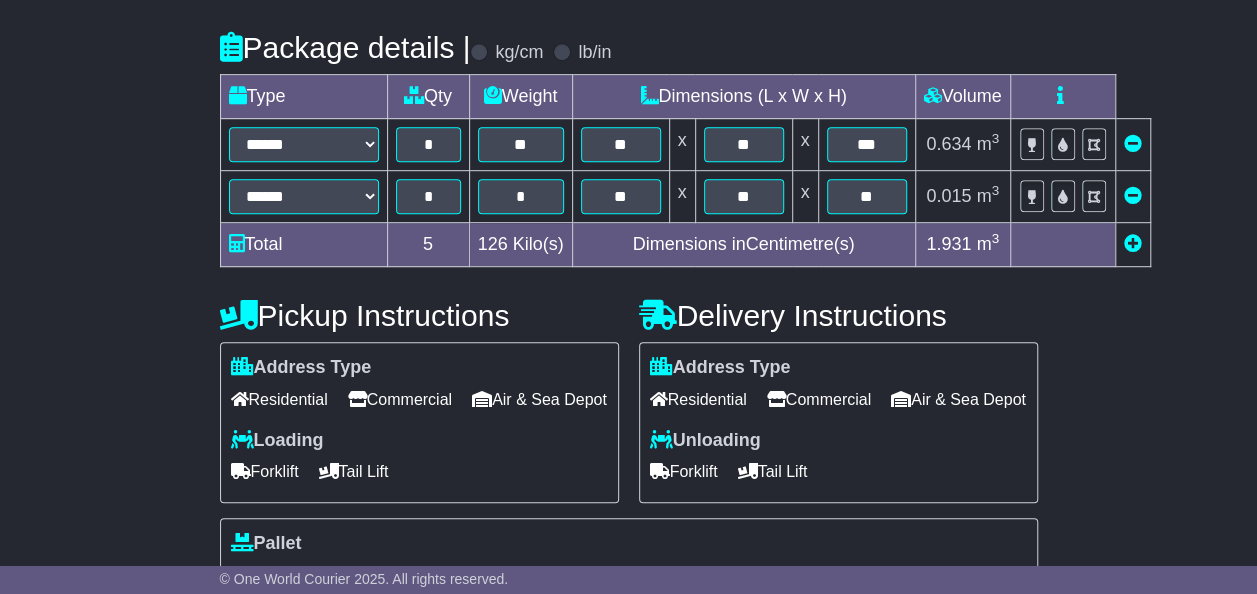 scroll, scrollTop: 568, scrollLeft: 0, axis: vertical 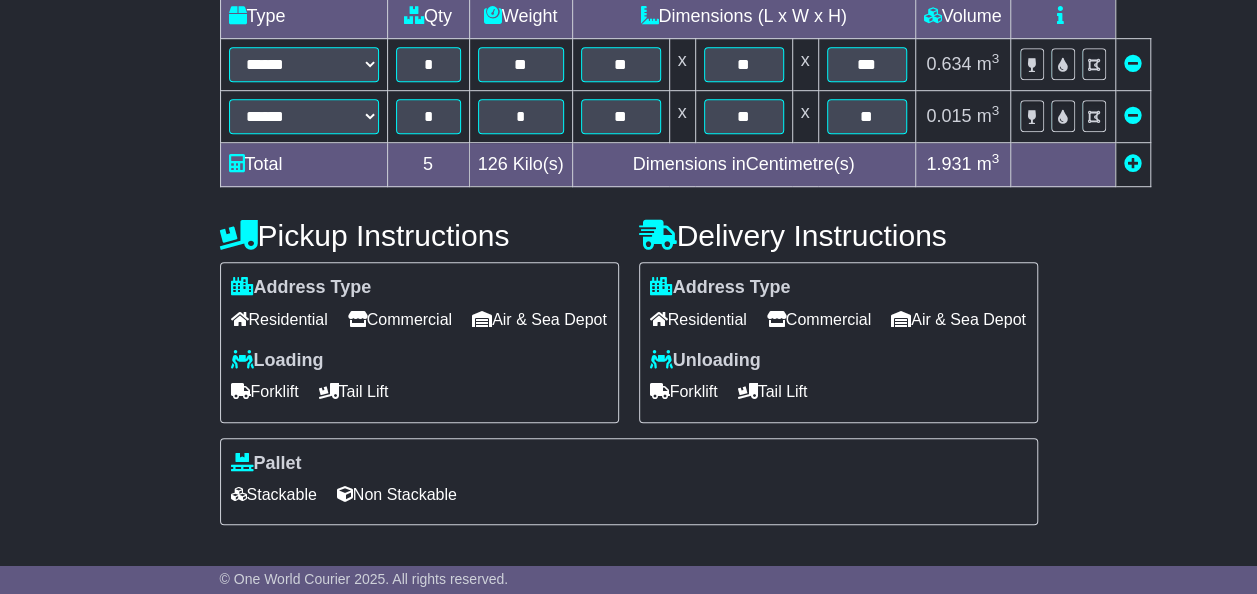 click on "Commercial" at bounding box center (400, 319) 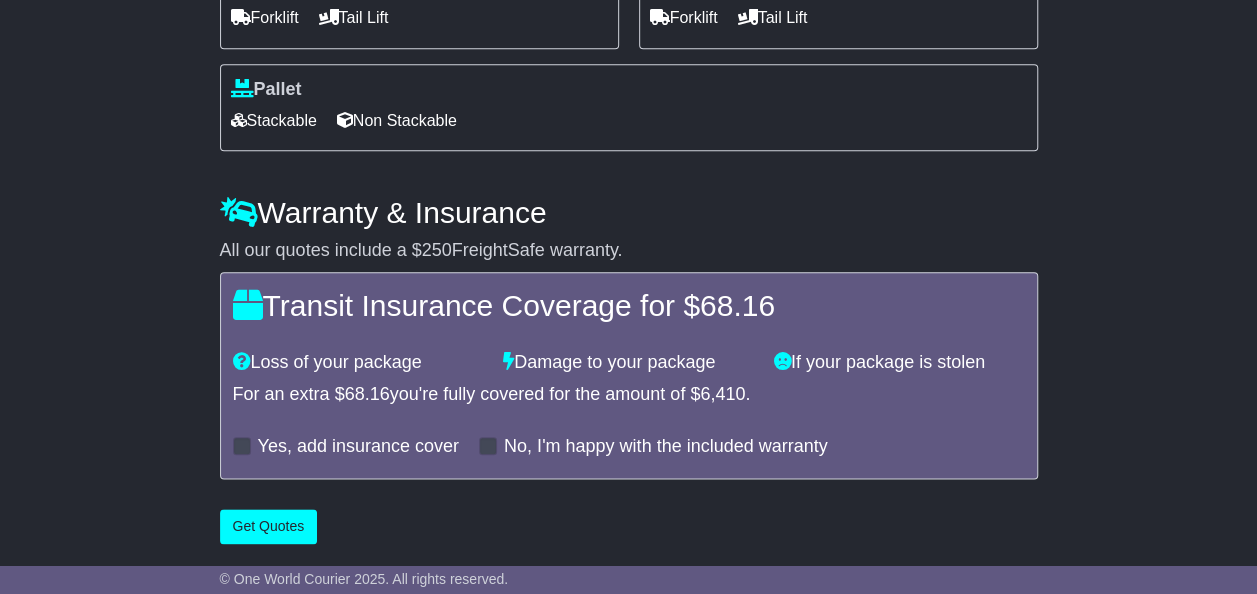 scroll, scrollTop: 972, scrollLeft: 0, axis: vertical 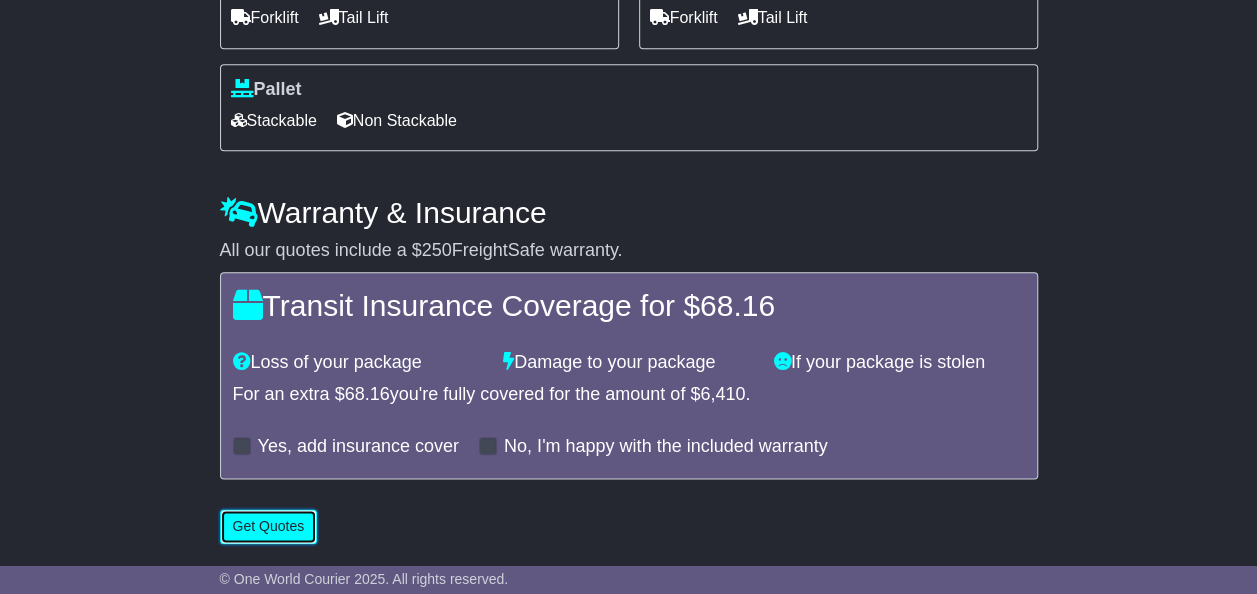 click on "Get Quotes" at bounding box center [269, 526] 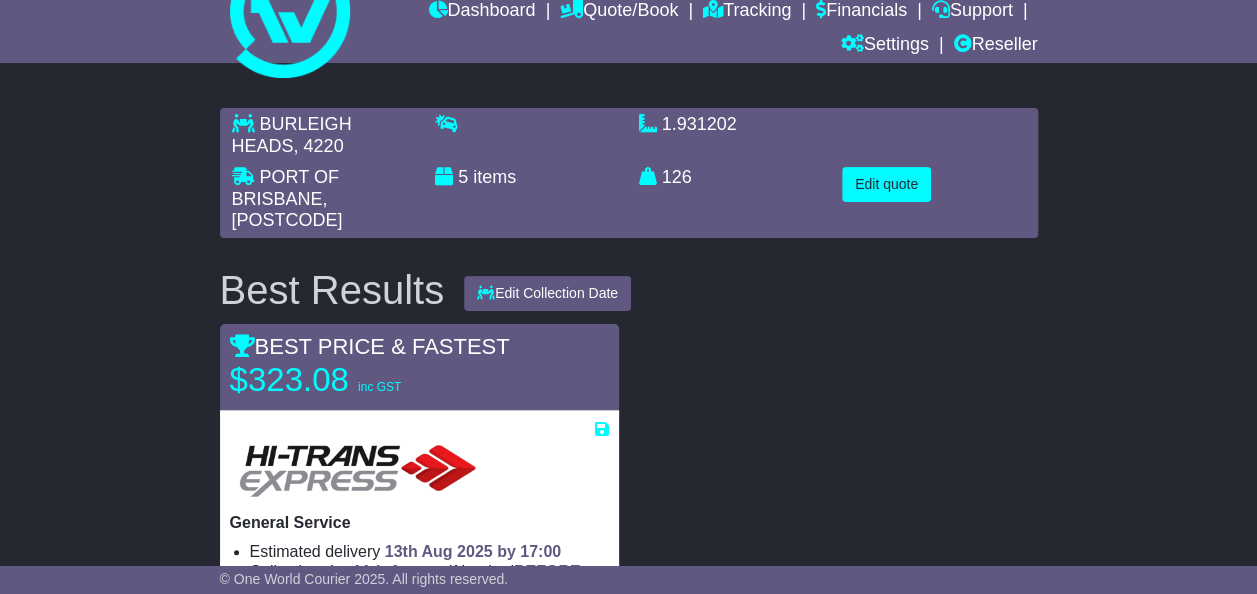 scroll, scrollTop: 200, scrollLeft: 0, axis: vertical 